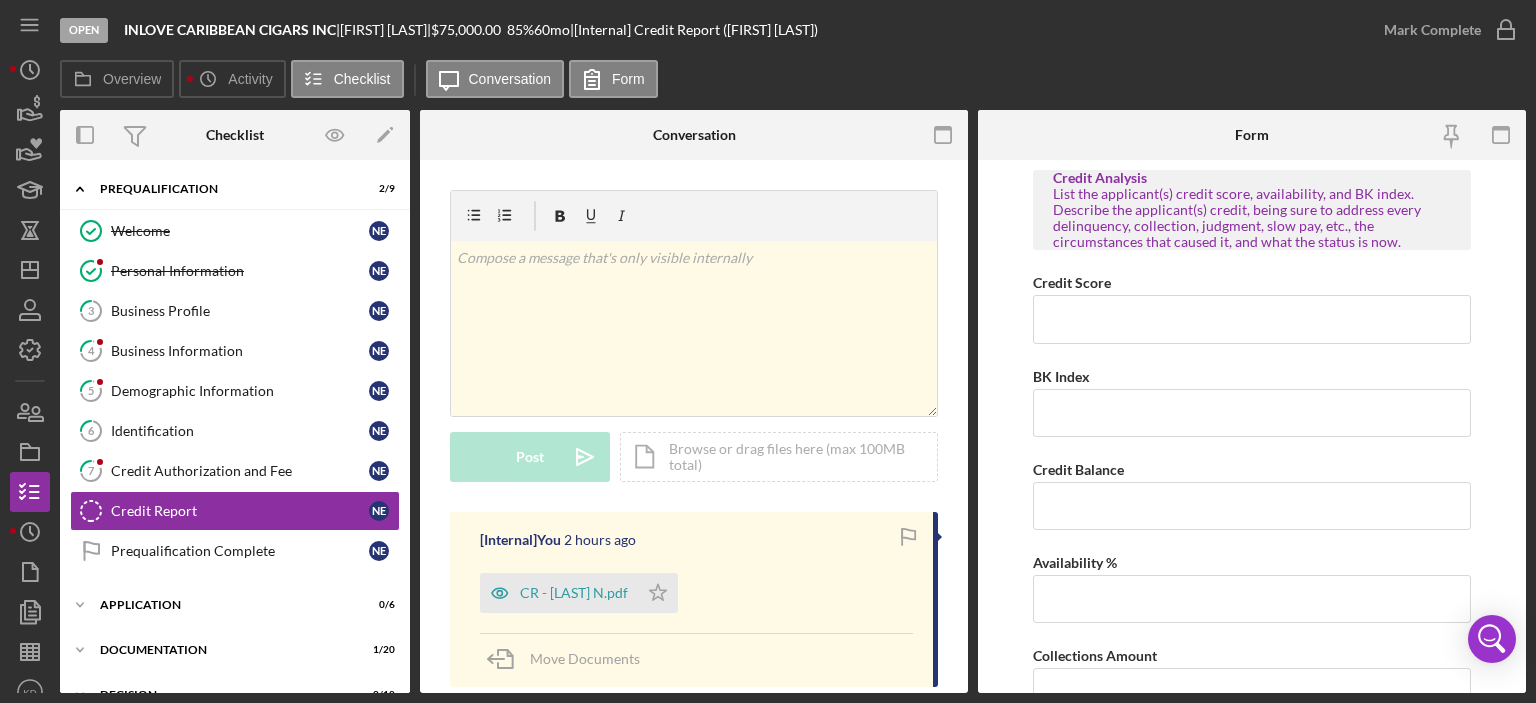 scroll, scrollTop: 0, scrollLeft: 0, axis: both 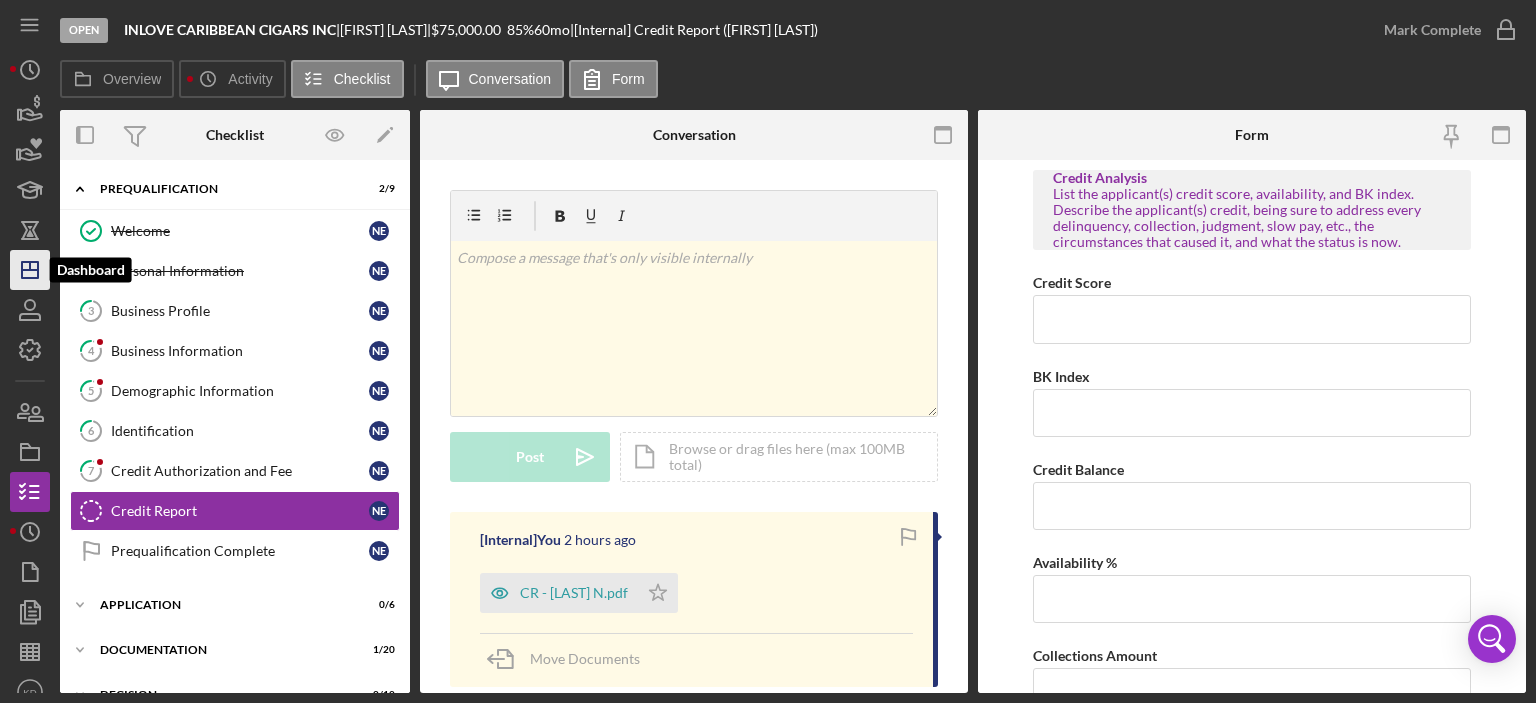 click on "Icon/Dashboard" 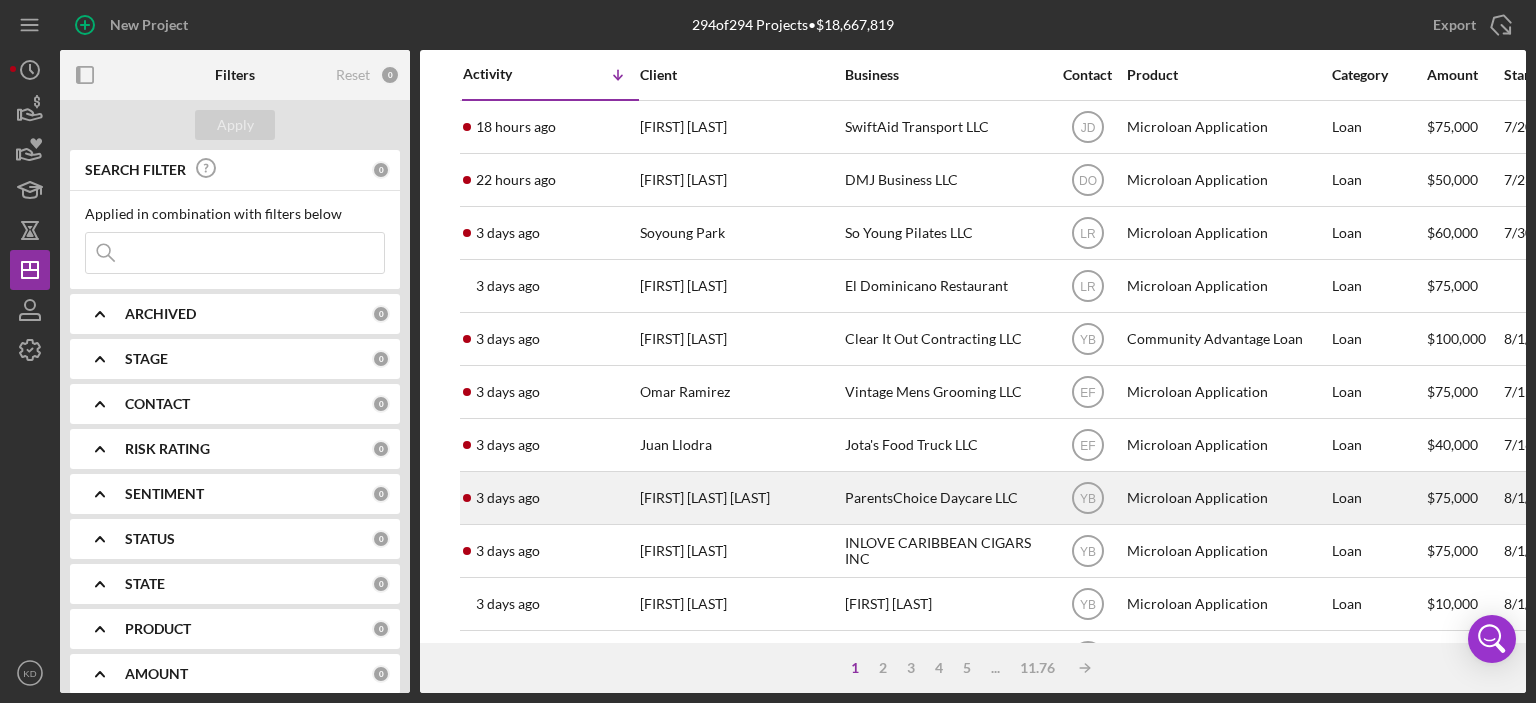 click on "[FIRST] [LAST] [LAST]" at bounding box center [740, 498] 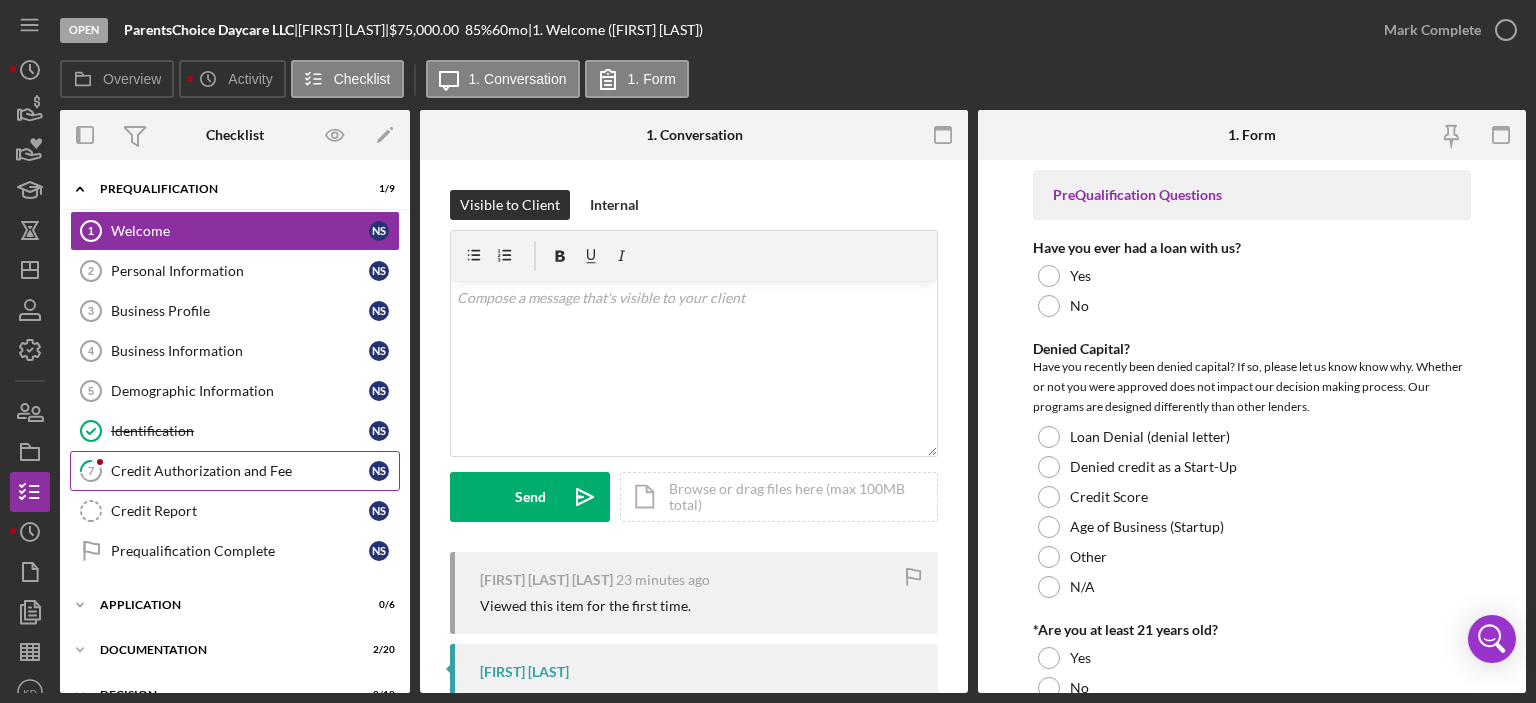 click on "Credit Authorization and Fee" at bounding box center (240, 471) 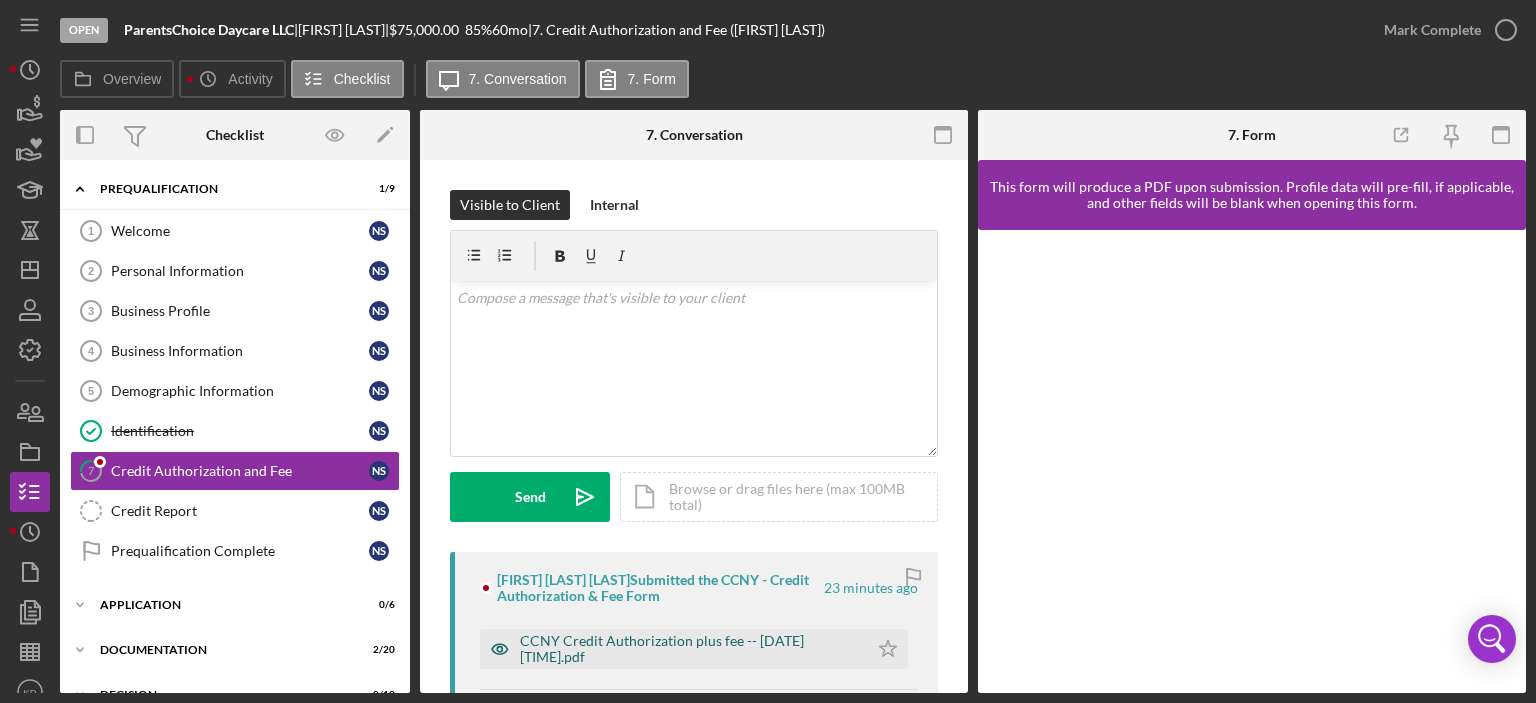 click on "CCNY Credit Authorization plus fee -- [DATE] [TIME].pdf" at bounding box center (689, 649) 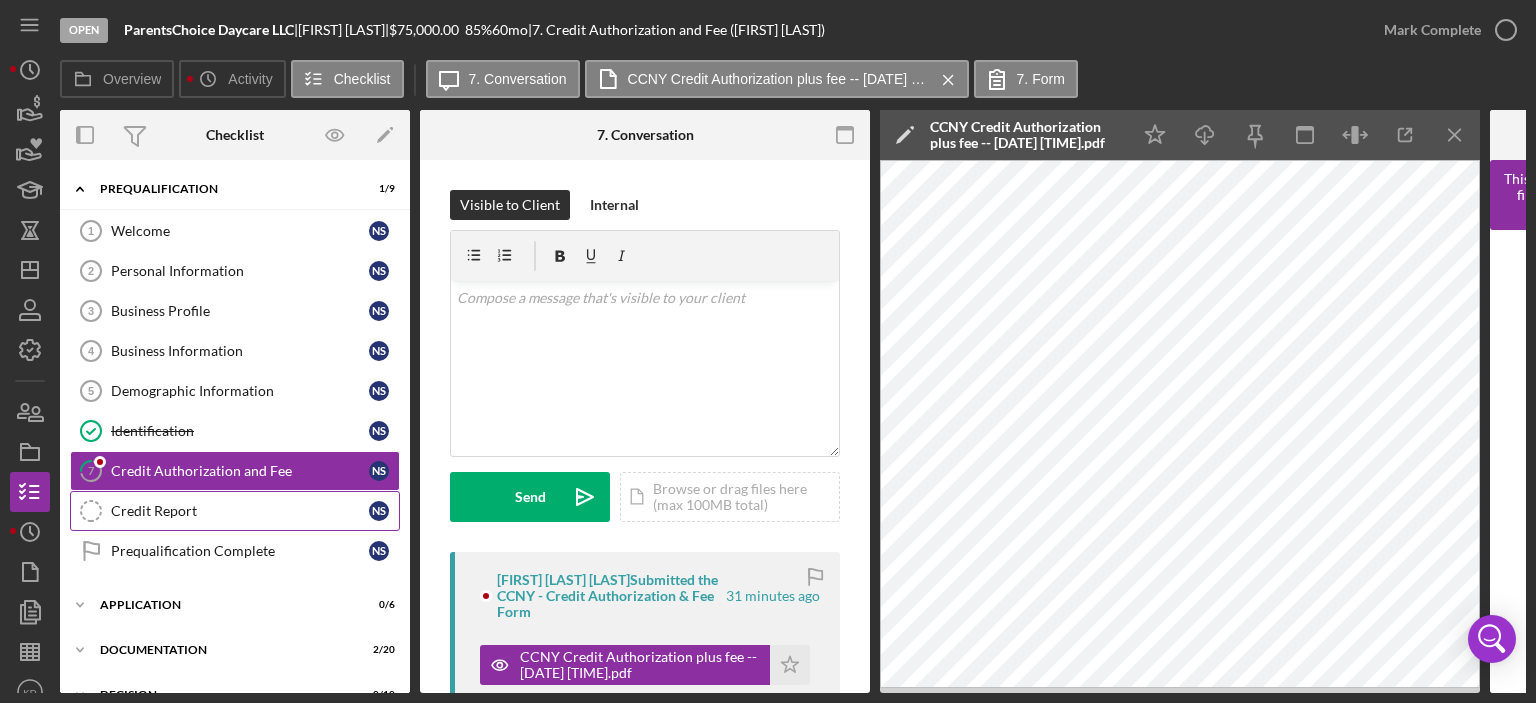 click on "Credit Report" at bounding box center [240, 511] 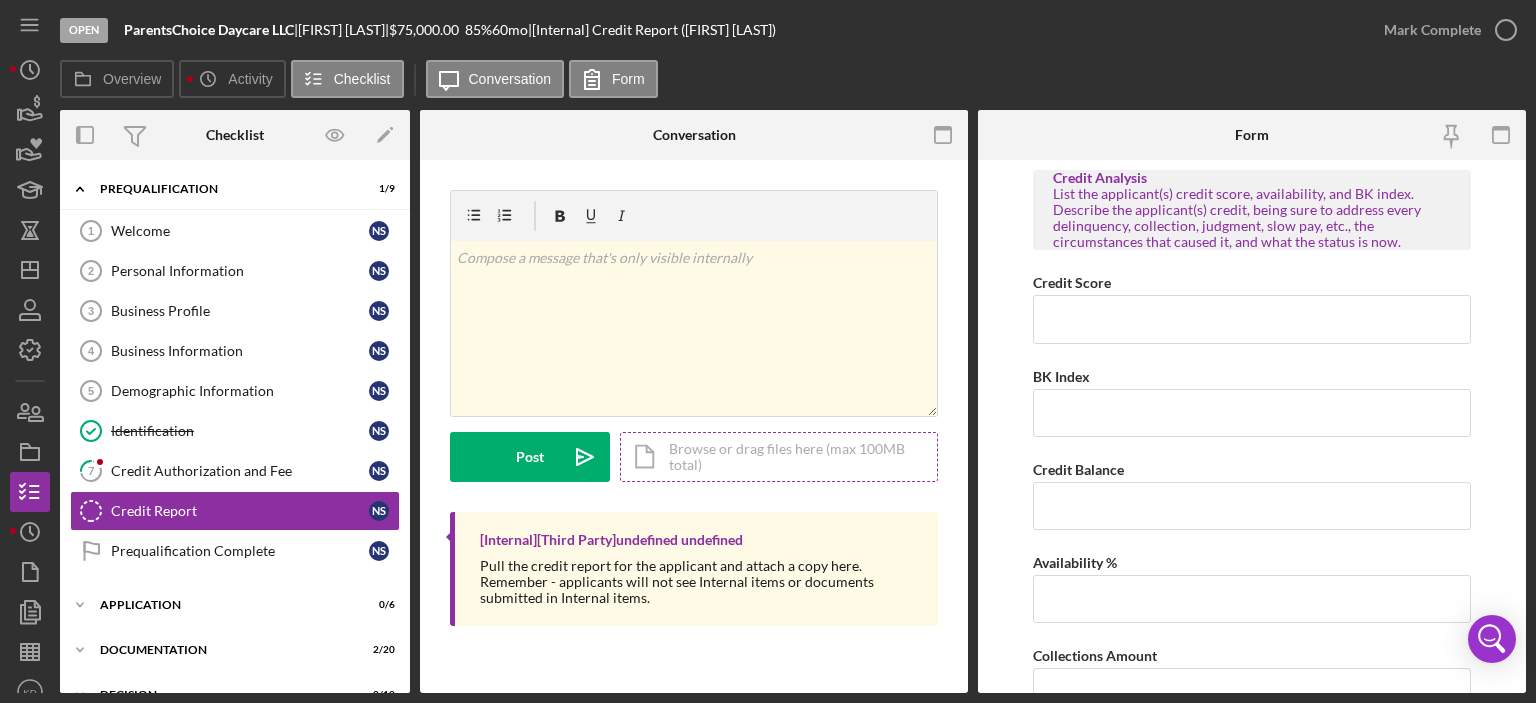 click on "Icon/Document Browse or drag files here (max 100MB total) Tap to choose files or take a photo" at bounding box center (779, 457) 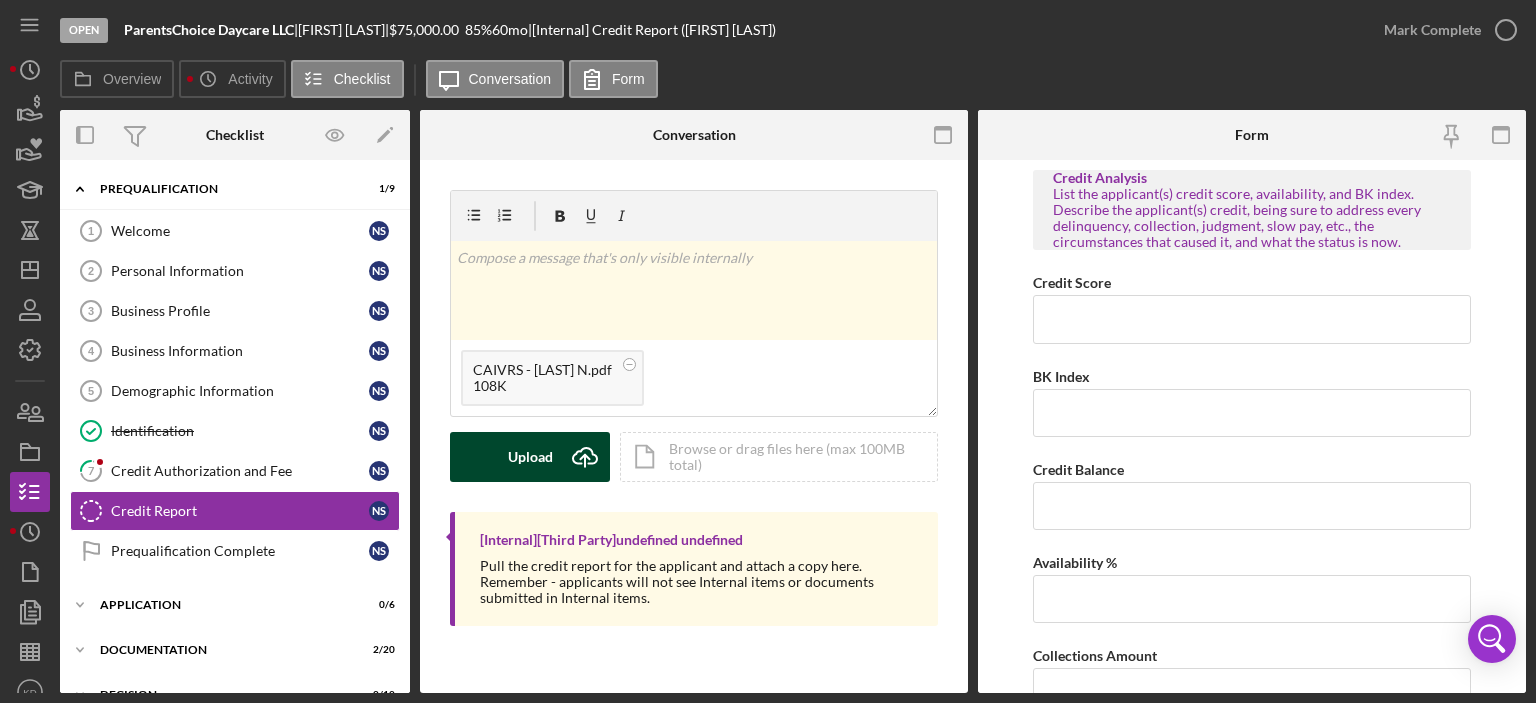 click on "Upload Icon/Upload" at bounding box center (530, 457) 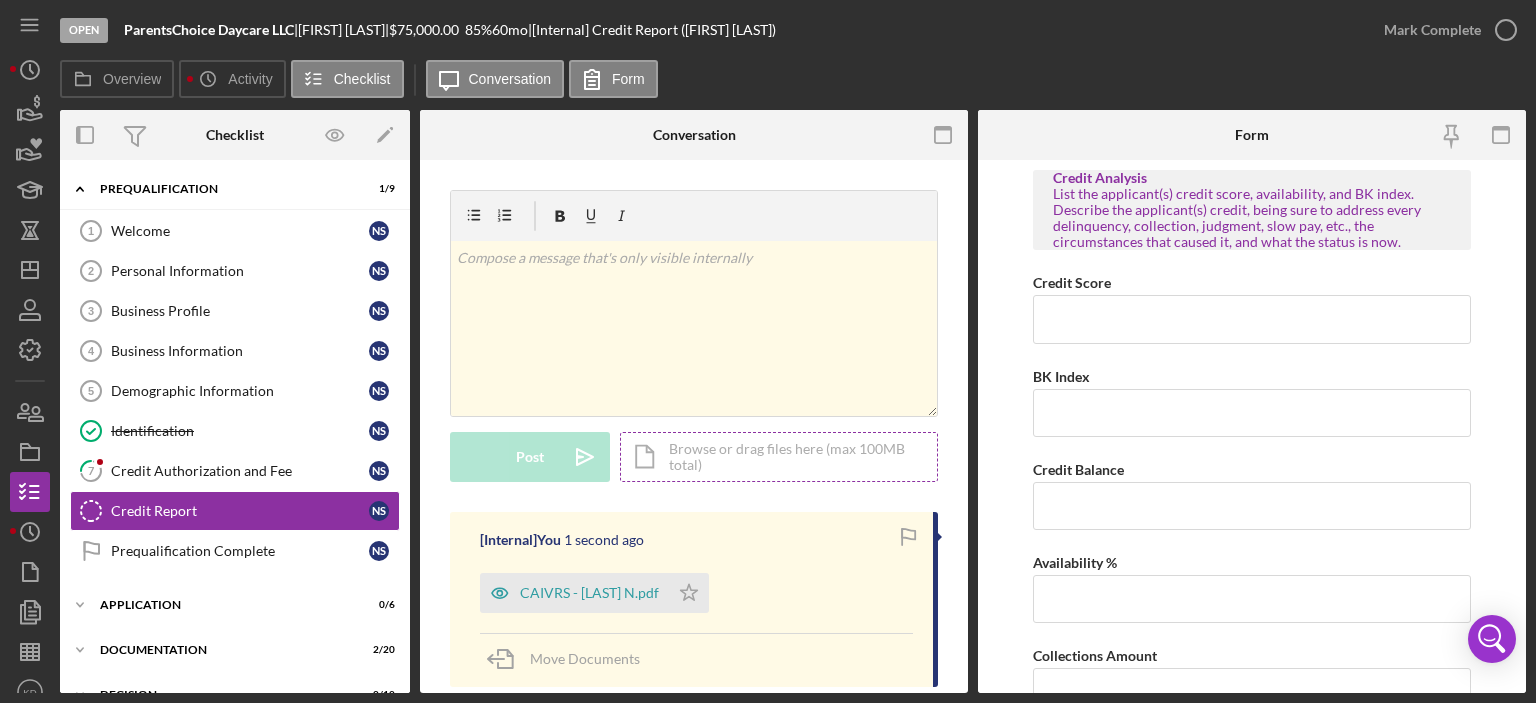 click on "Icon/Document Browse or drag files here (max 100MB total) Tap to choose files or take a photo" at bounding box center (779, 457) 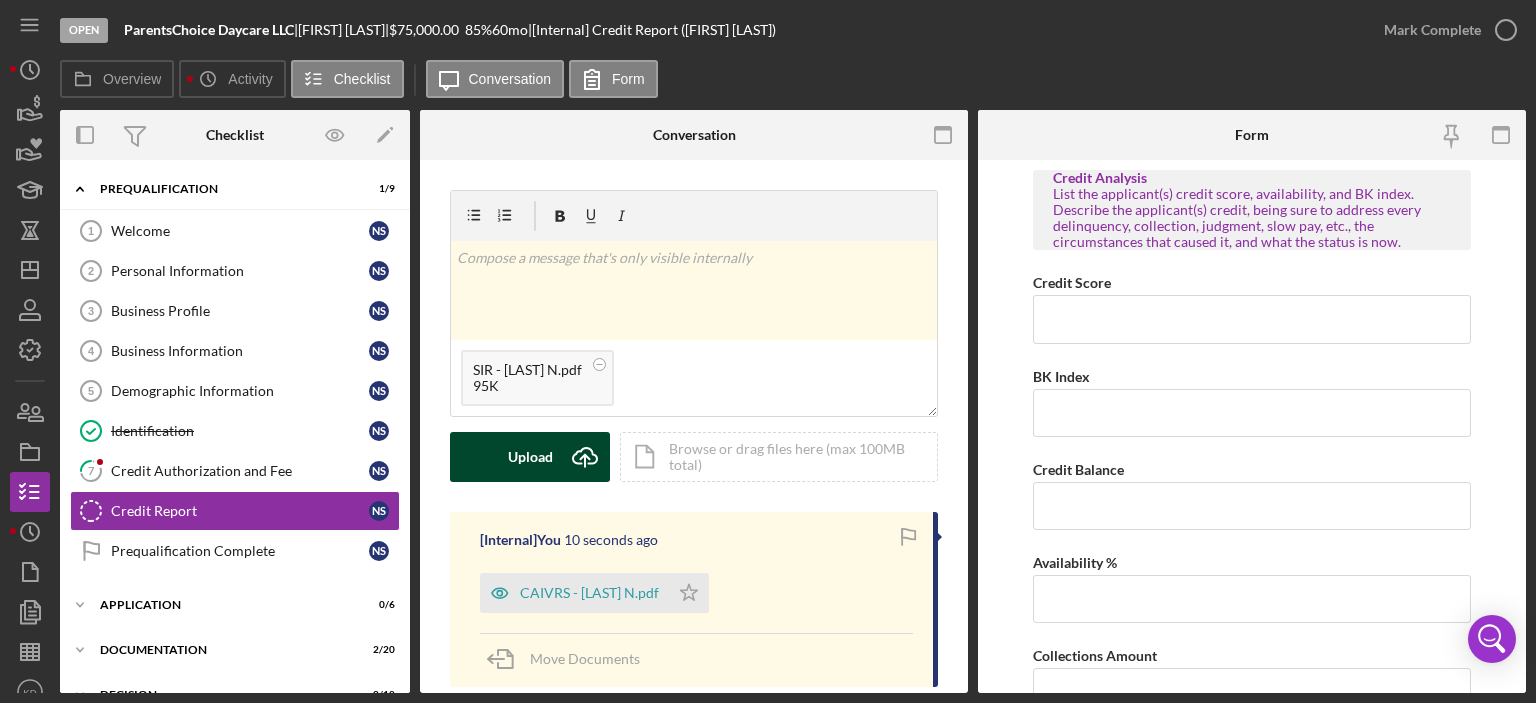 click on "Upload" at bounding box center [530, 457] 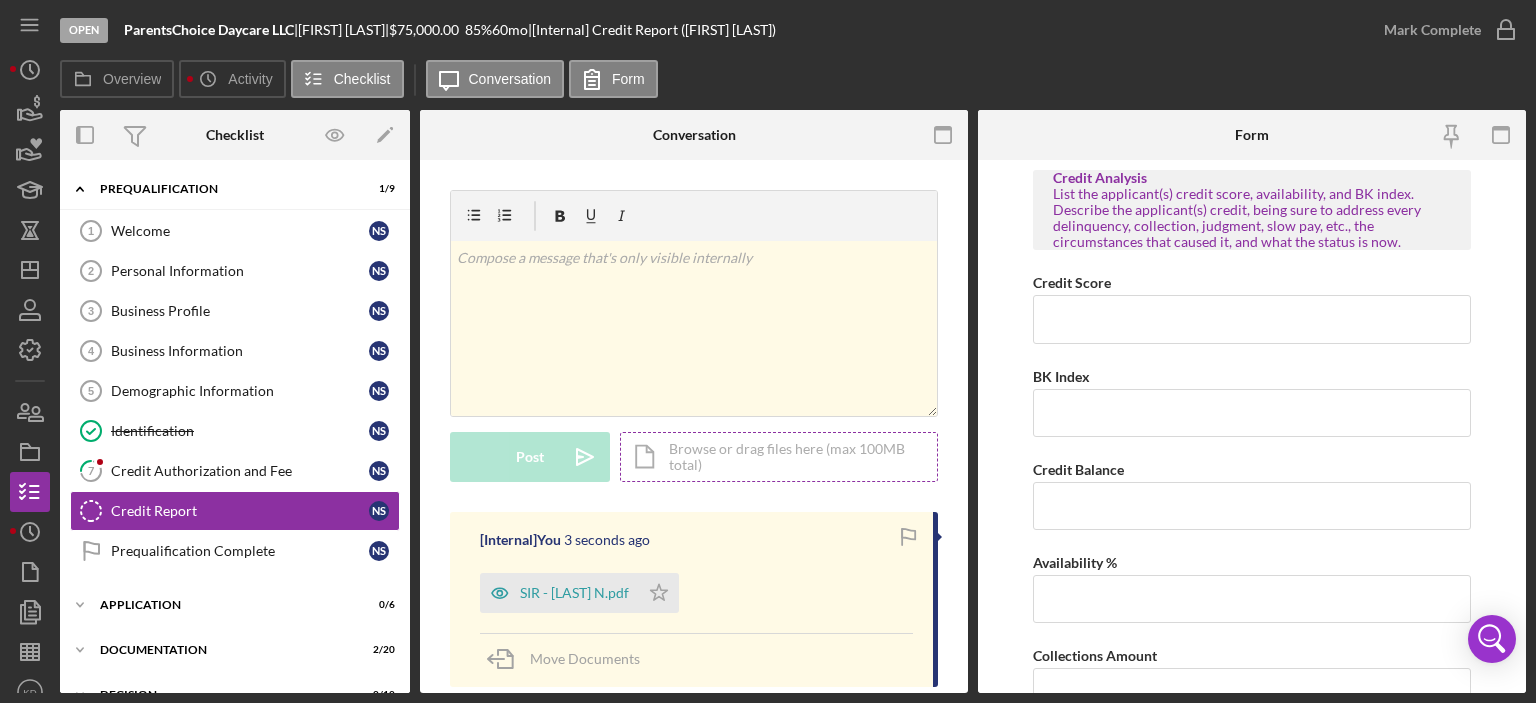 click on "Icon/Document Browse or drag files here (max 100MB total) Tap to choose files or take a photo" at bounding box center (779, 457) 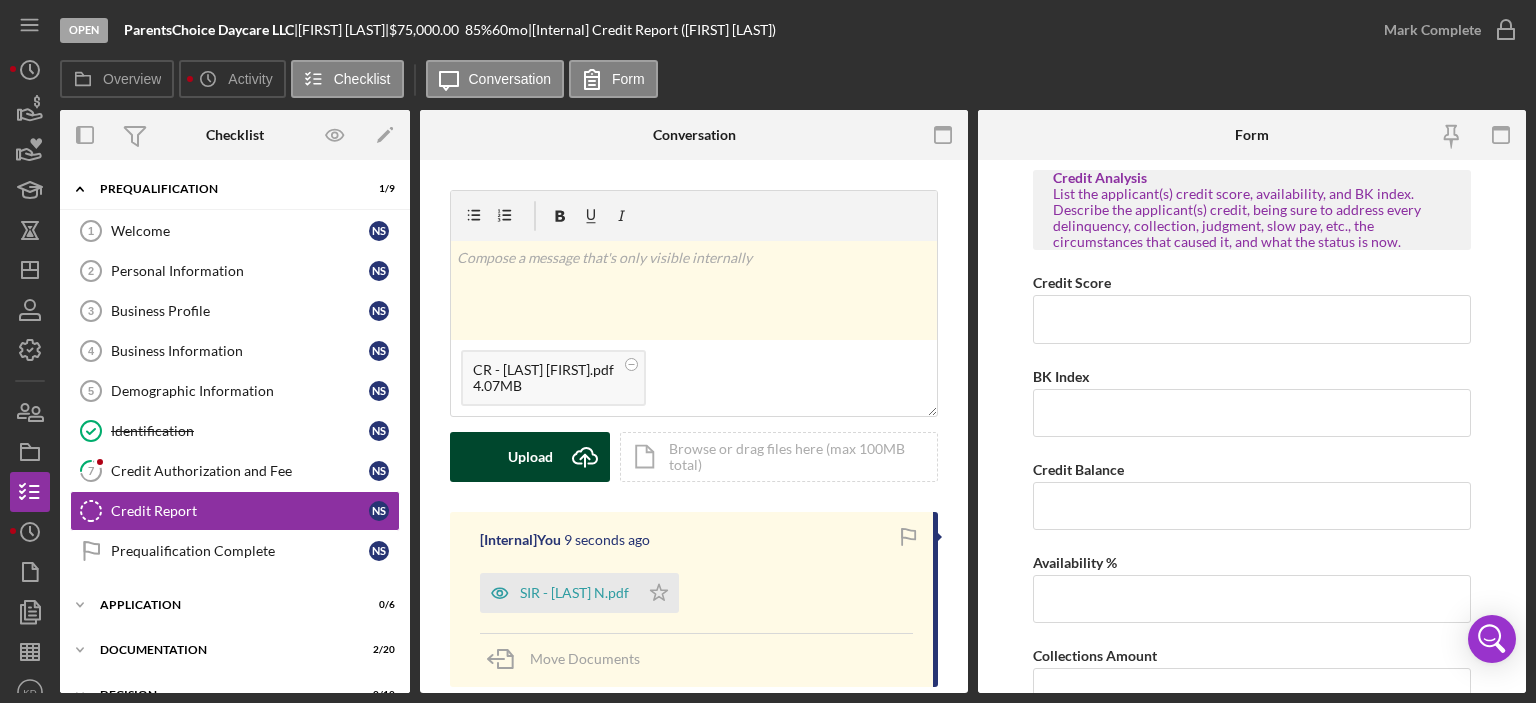 click on "Upload Icon/Upload" at bounding box center [530, 457] 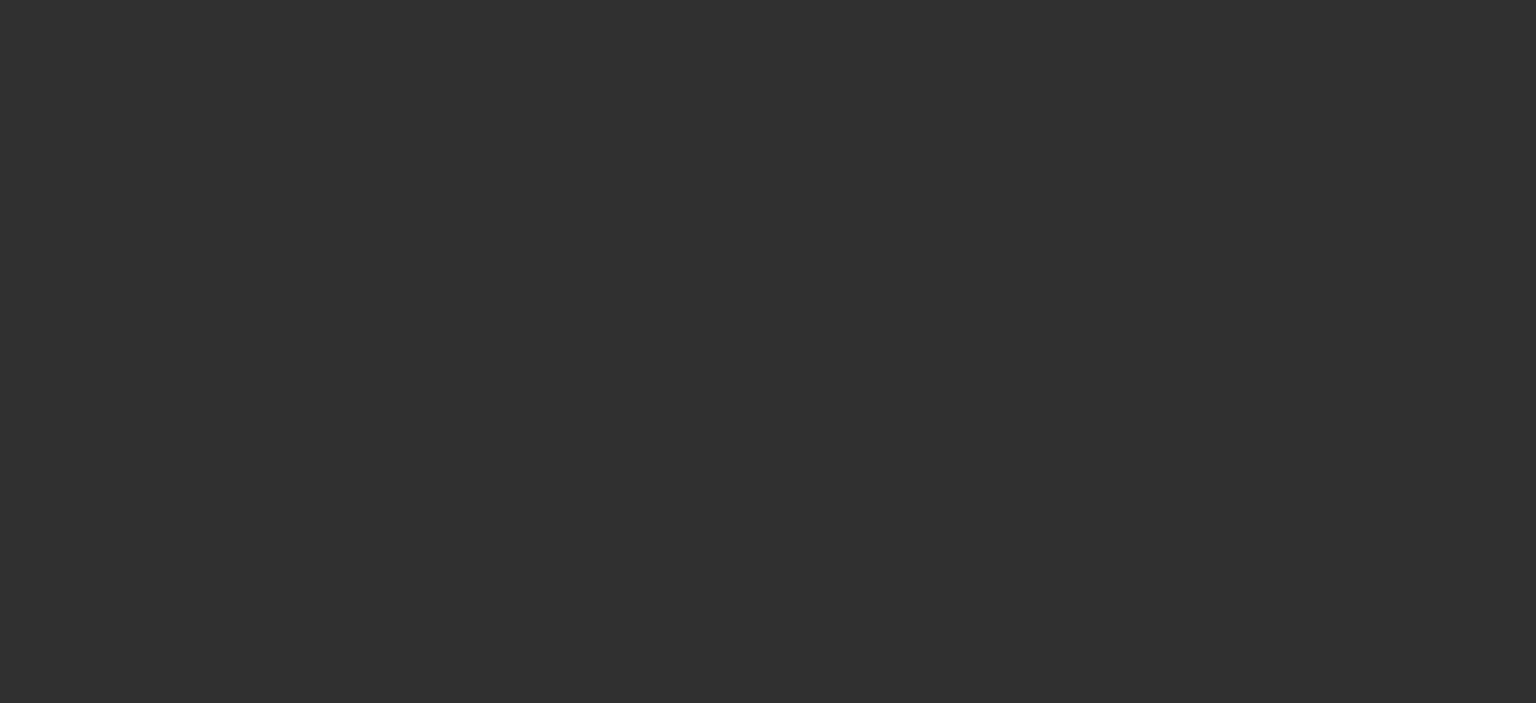 scroll, scrollTop: 0, scrollLeft: 0, axis: both 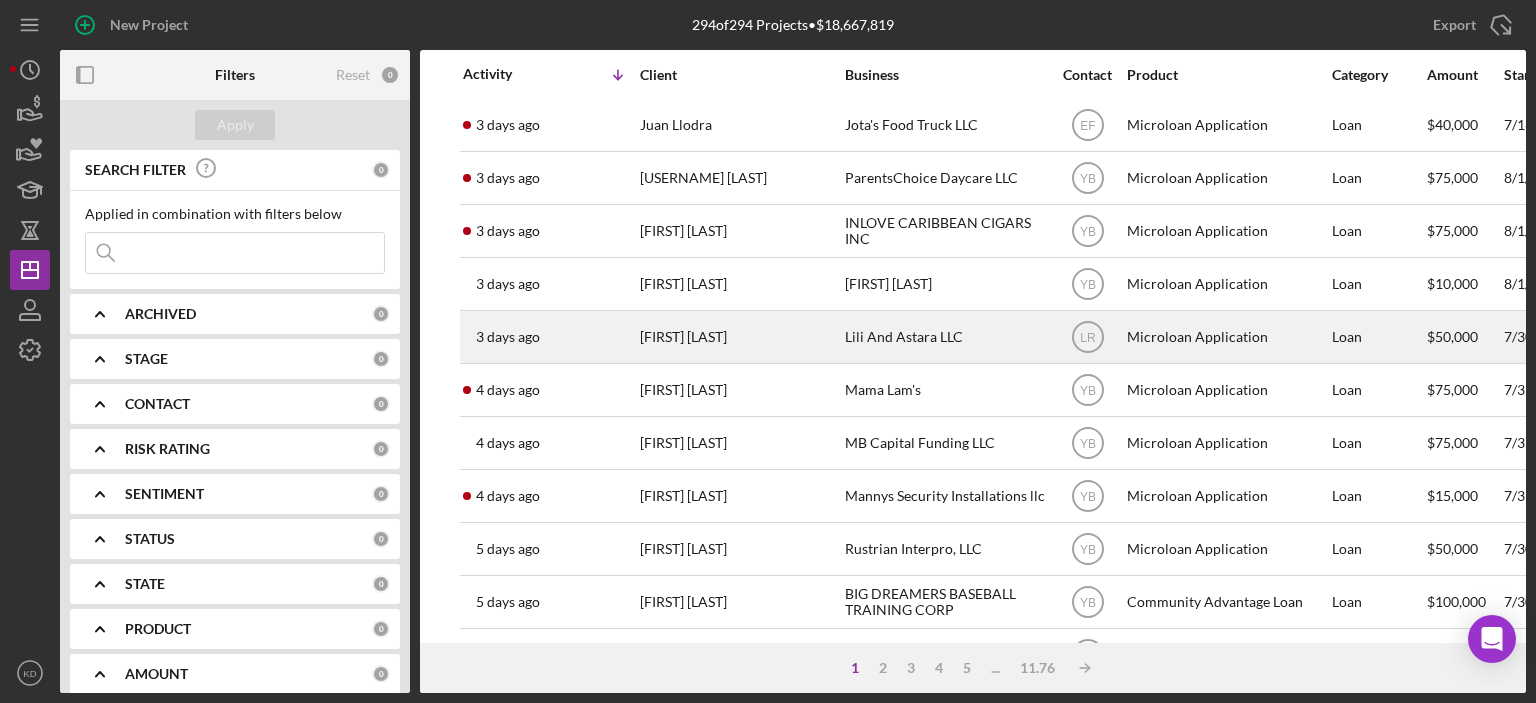click on "[FIRST] [LAST]" at bounding box center [740, 337] 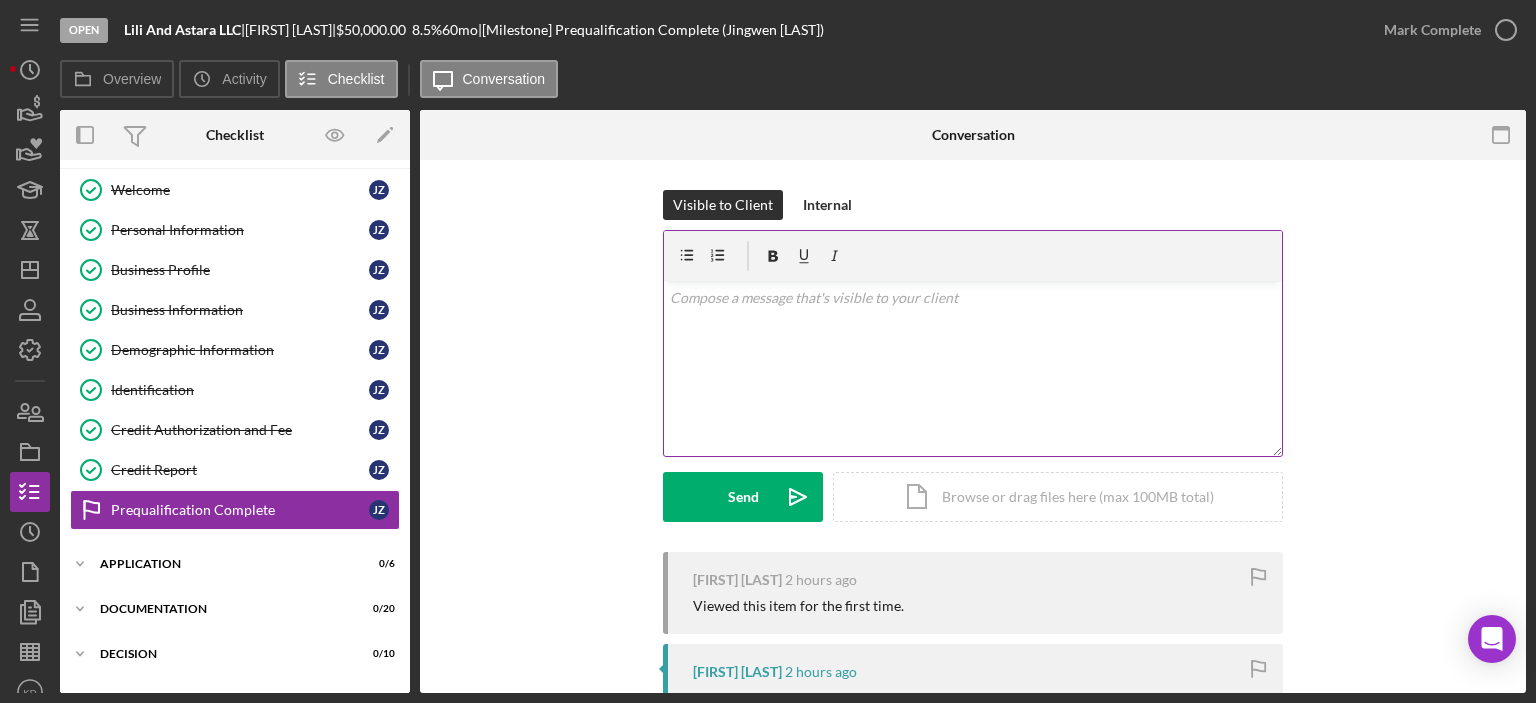 scroll, scrollTop: 120, scrollLeft: 0, axis: vertical 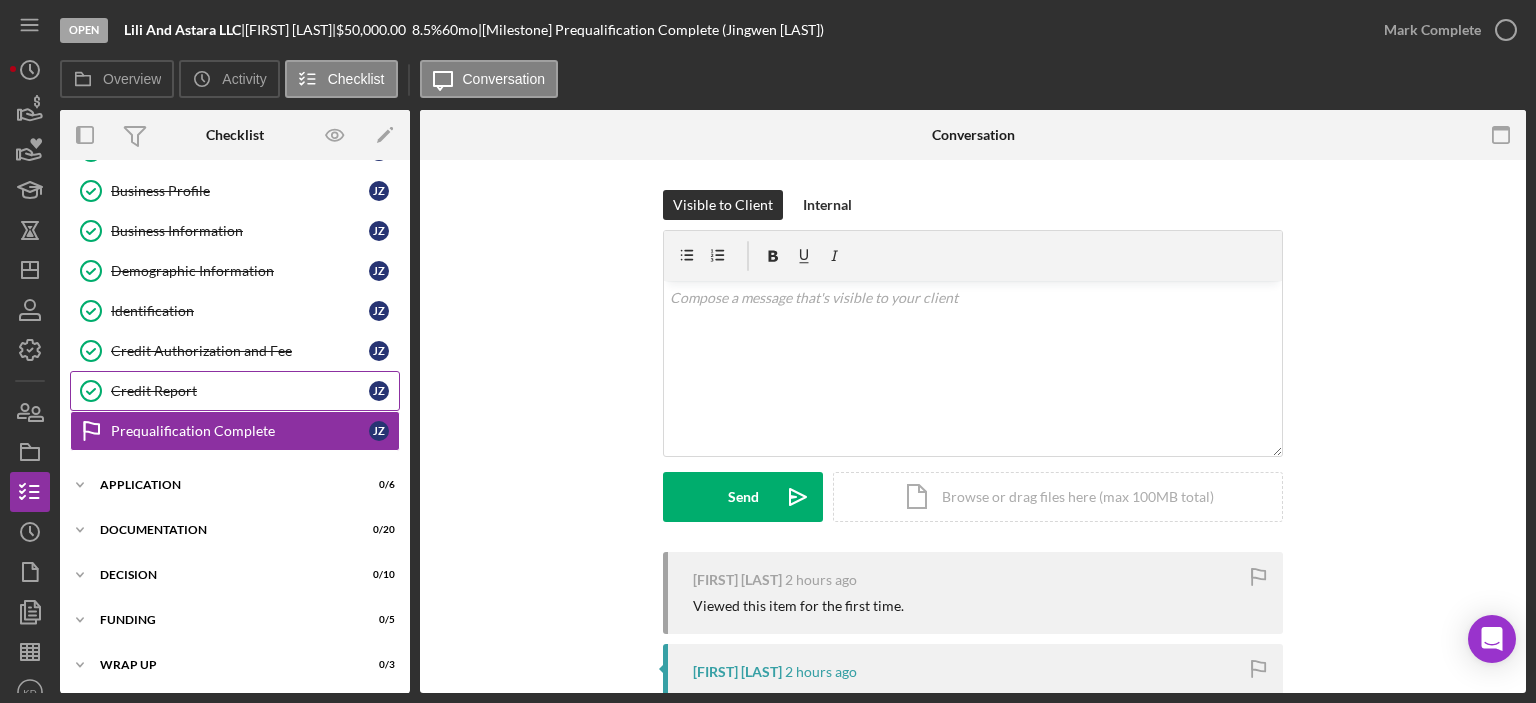 click on "Credit Report" at bounding box center (240, 391) 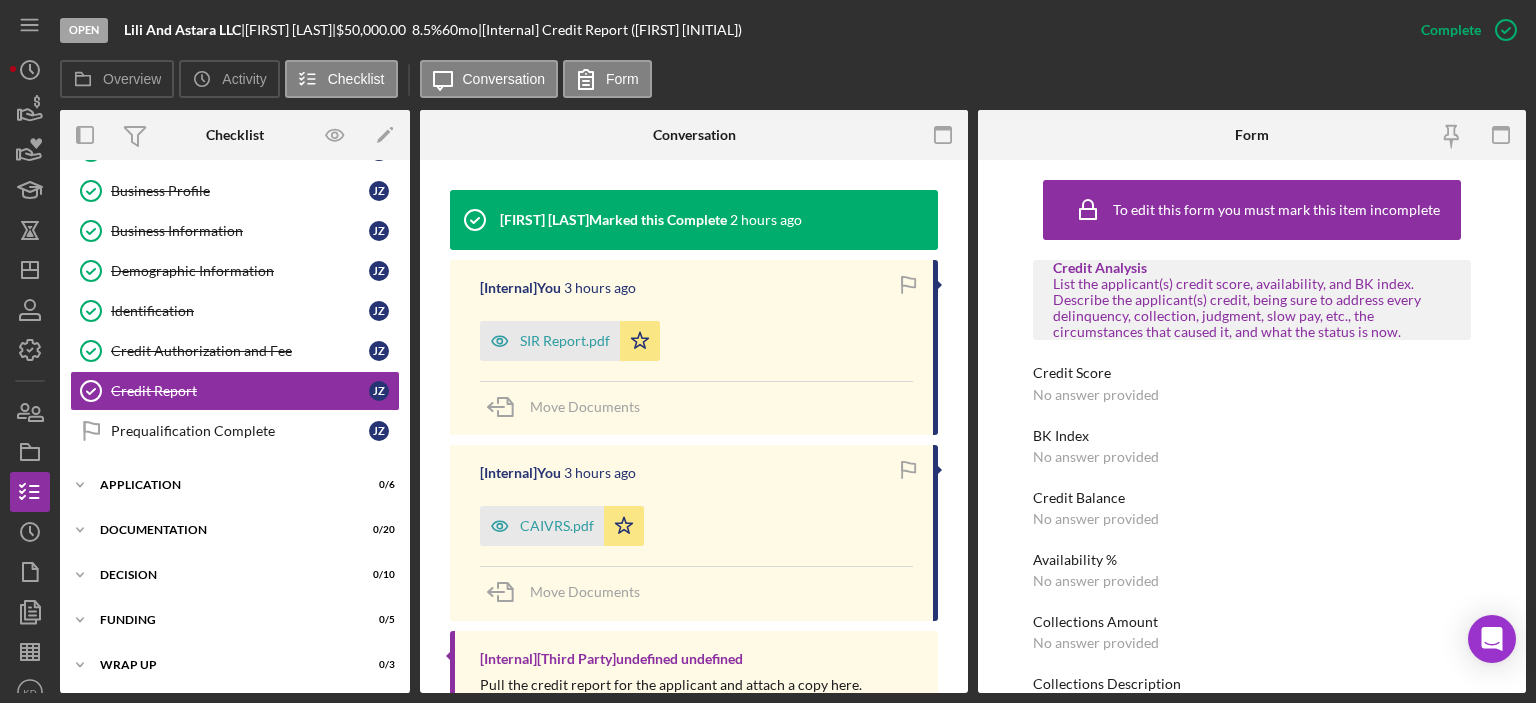 scroll, scrollTop: 710, scrollLeft: 0, axis: vertical 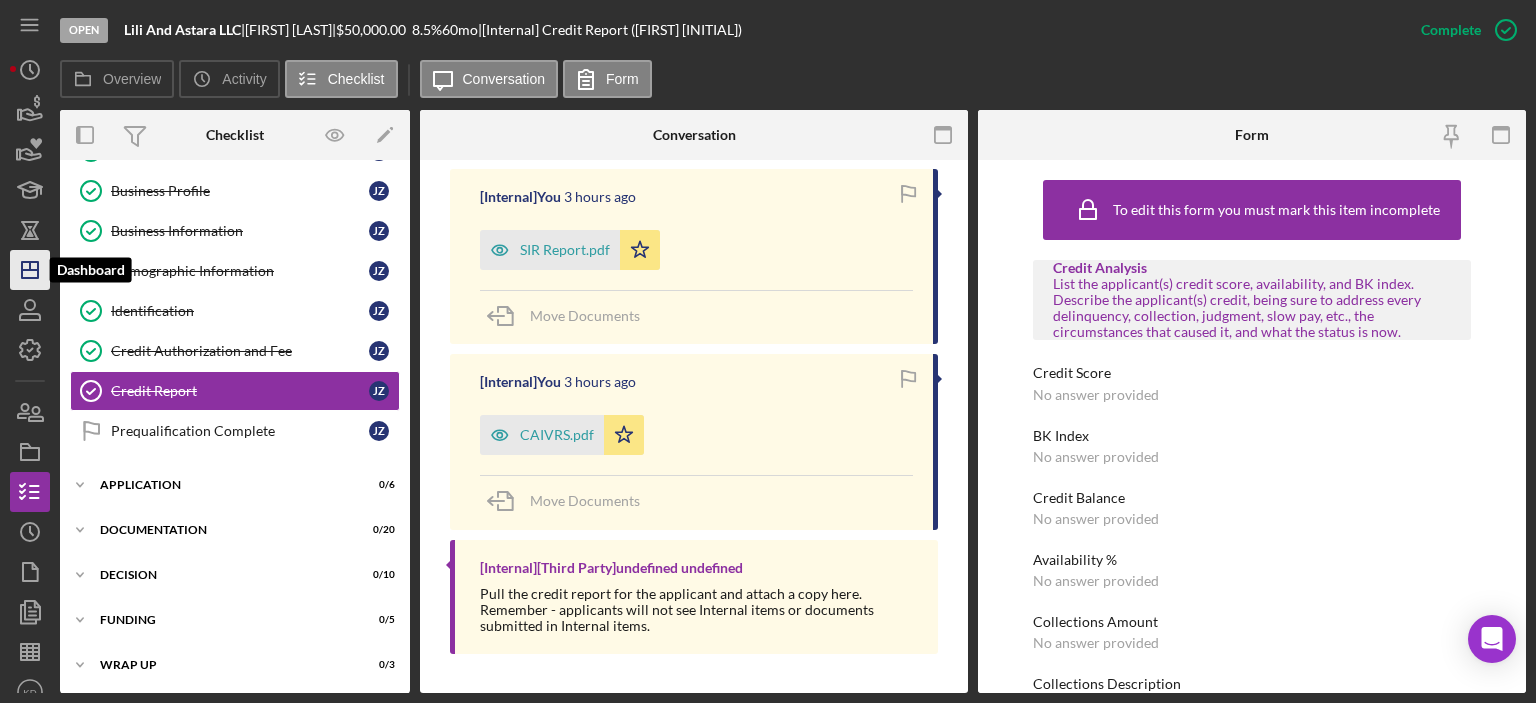 click on "Icon/Dashboard" 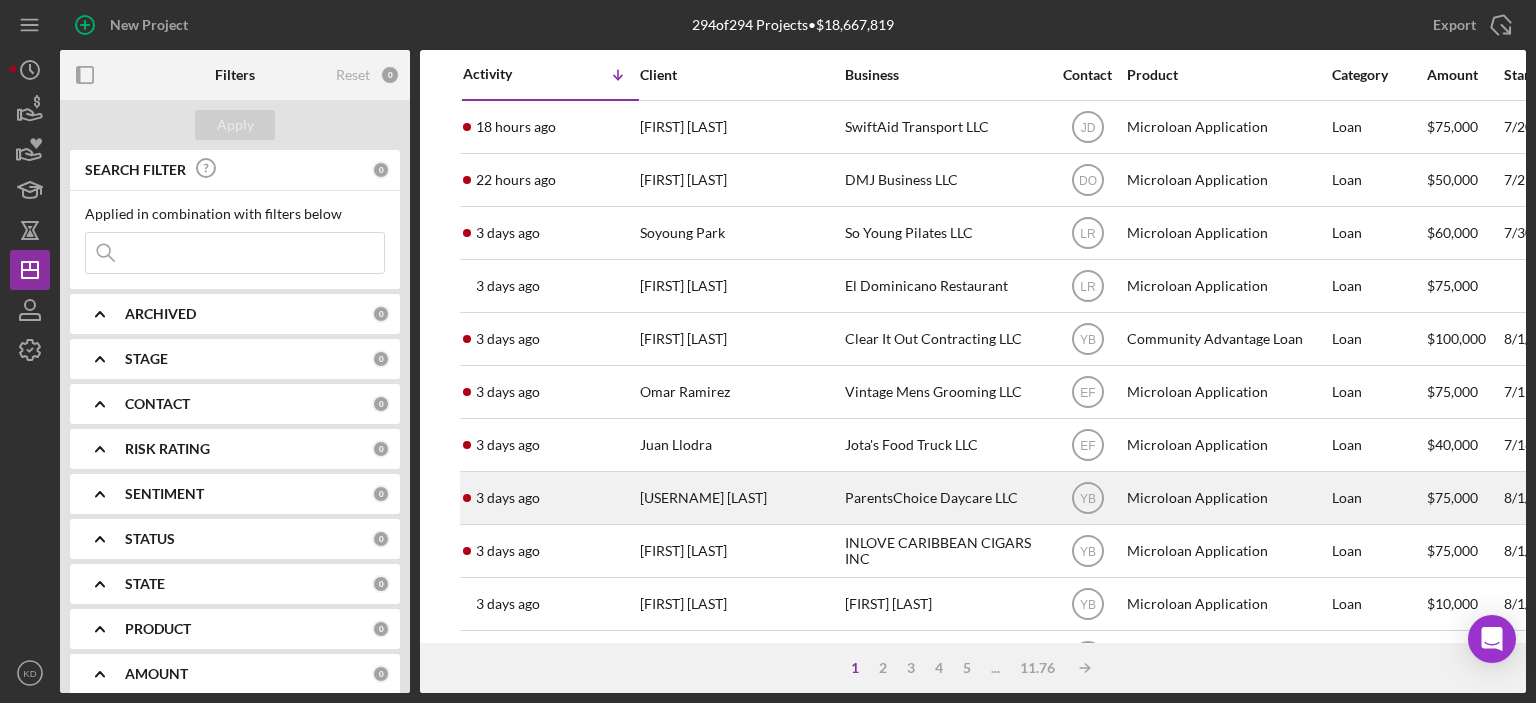 click on "ParentsChoice Daycare LLC" at bounding box center (945, 498) 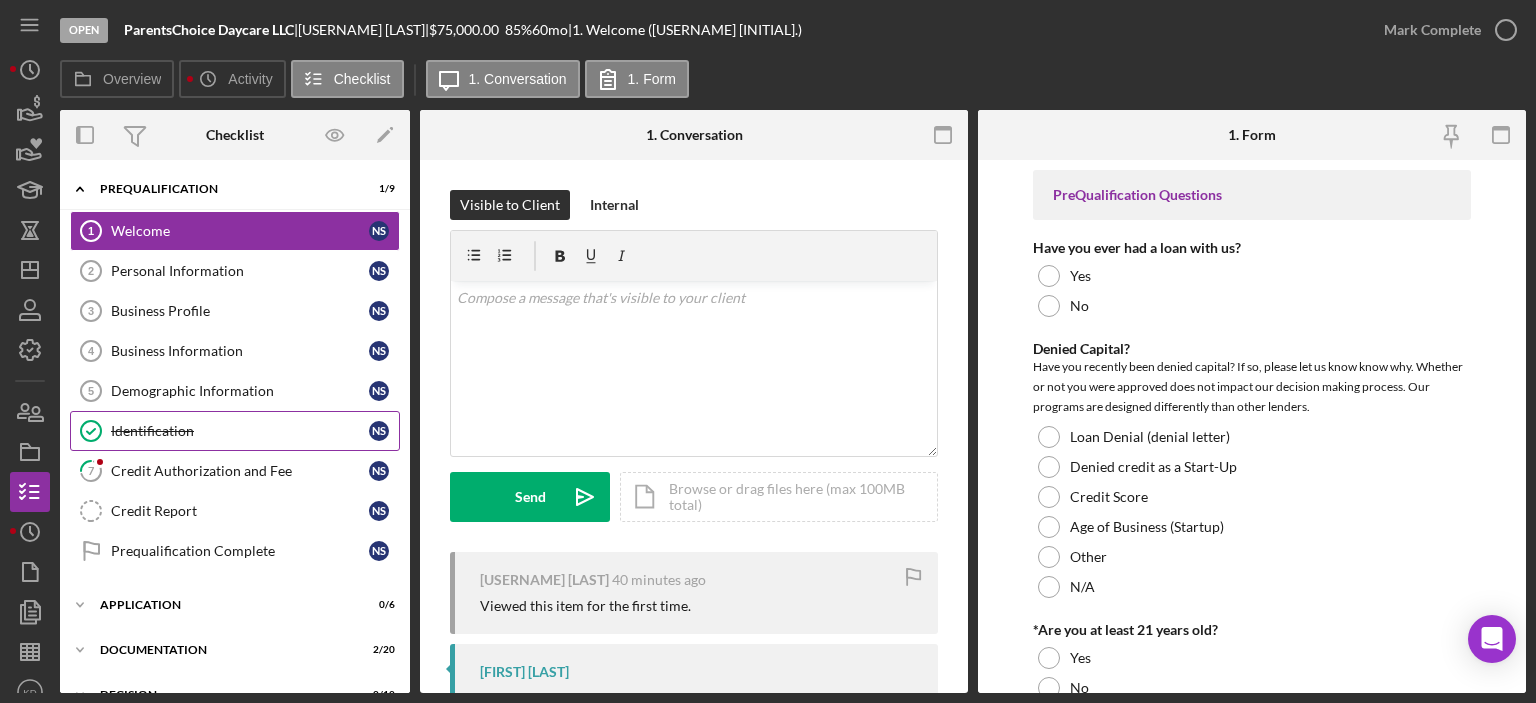 click on "Identification" at bounding box center [240, 431] 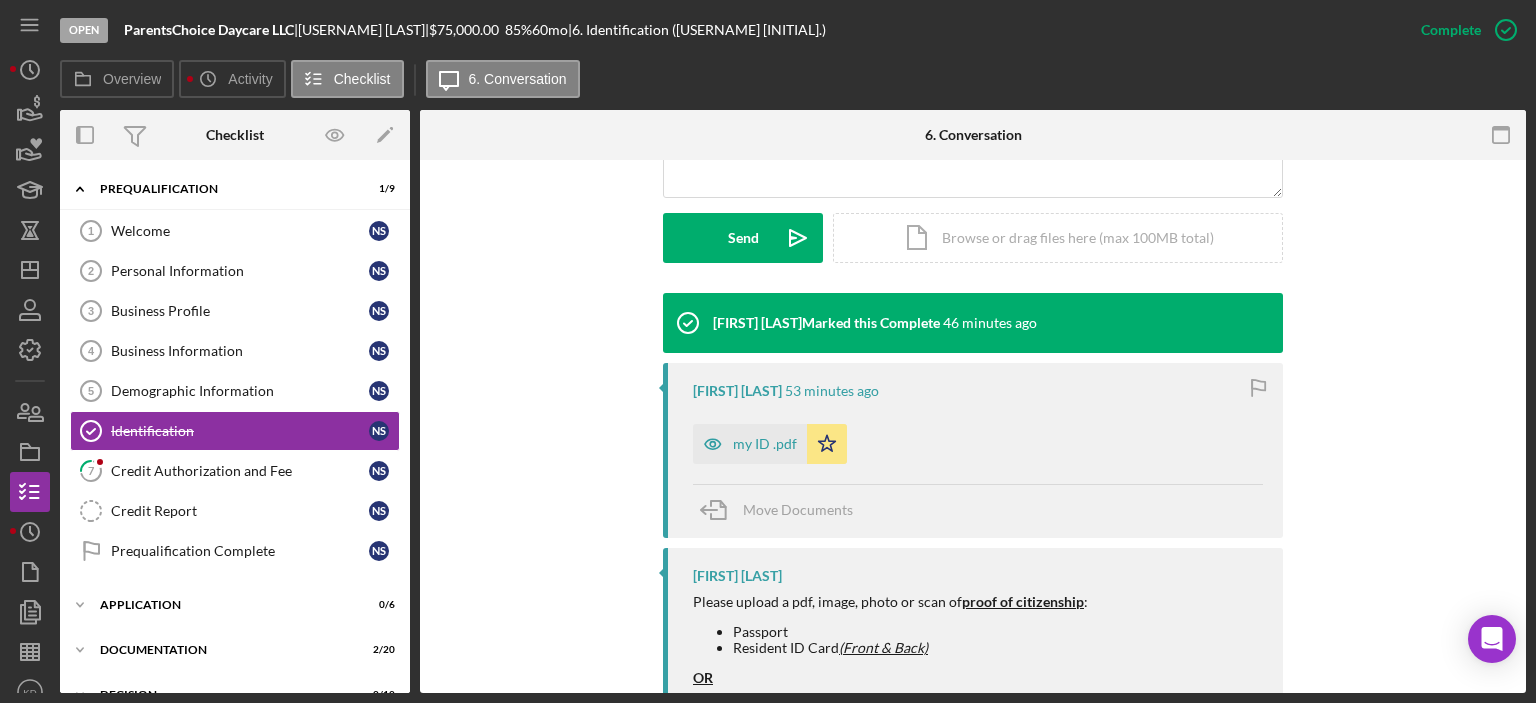 scroll, scrollTop: 604, scrollLeft: 0, axis: vertical 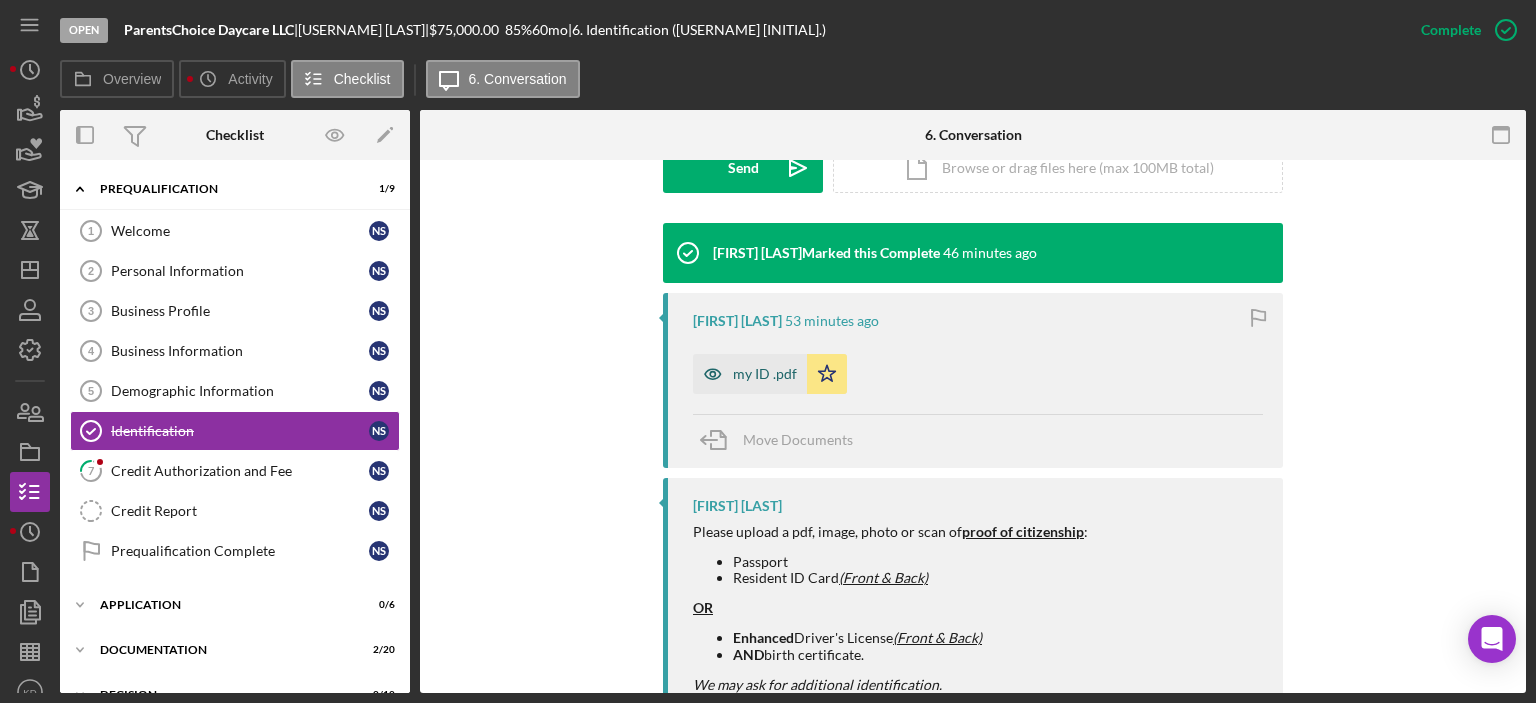 click on "my ID .pdf" at bounding box center (765, 374) 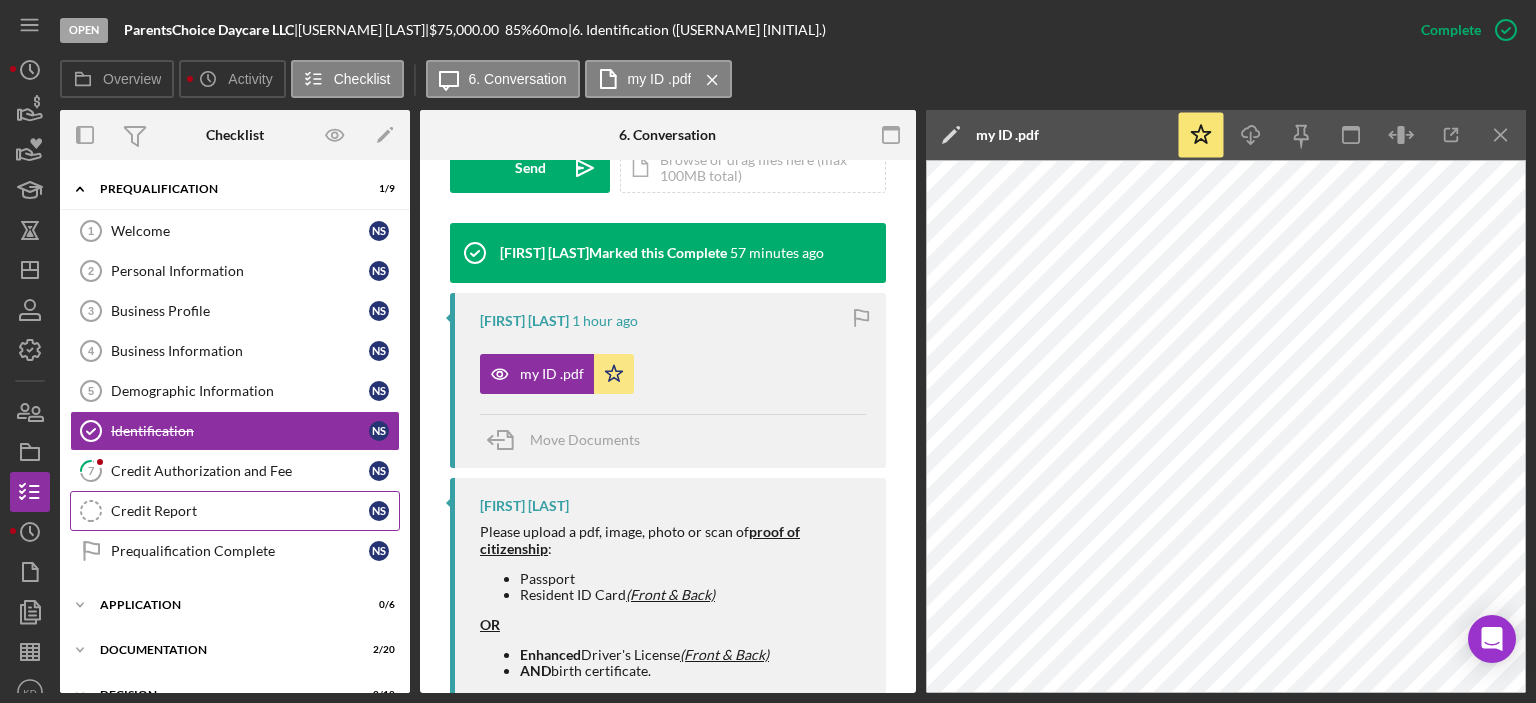 click on "Credit Report" at bounding box center [240, 511] 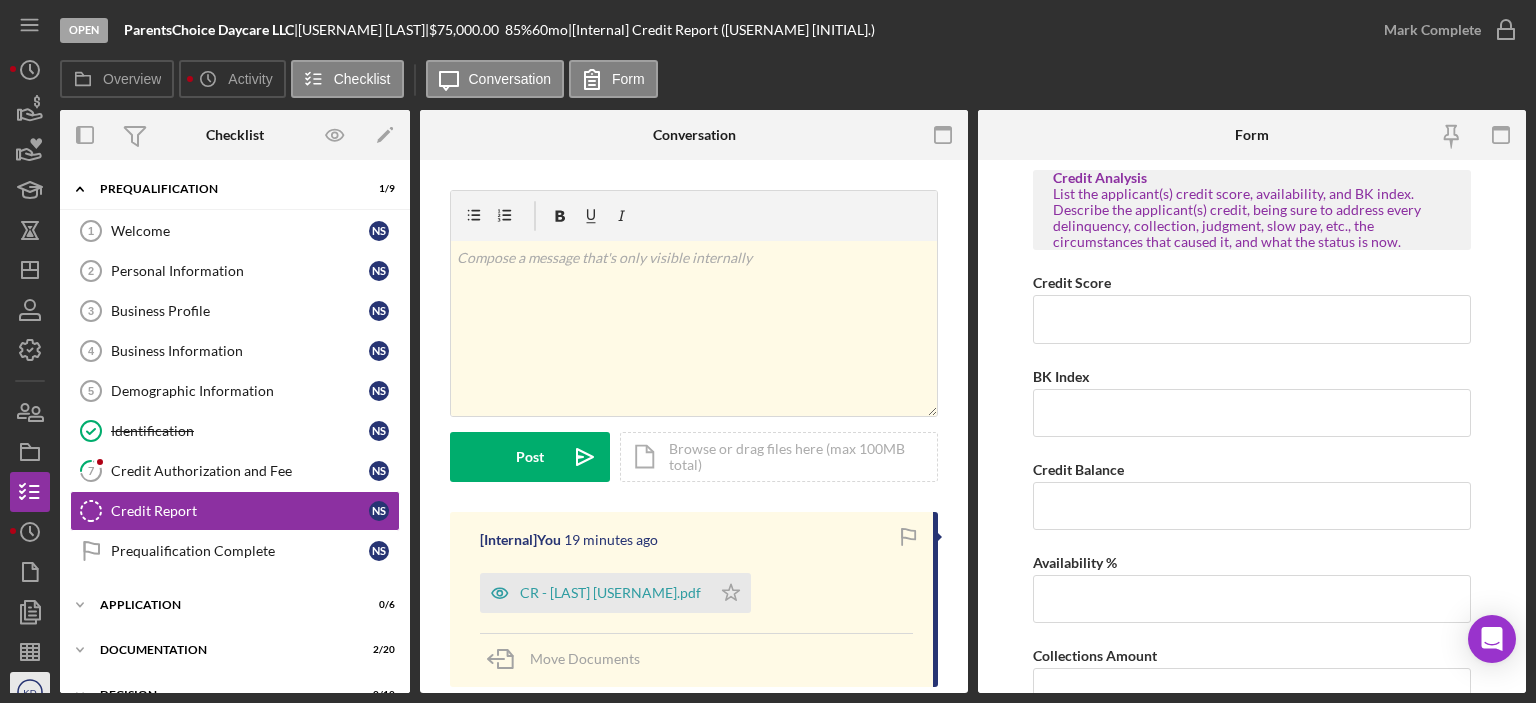 click 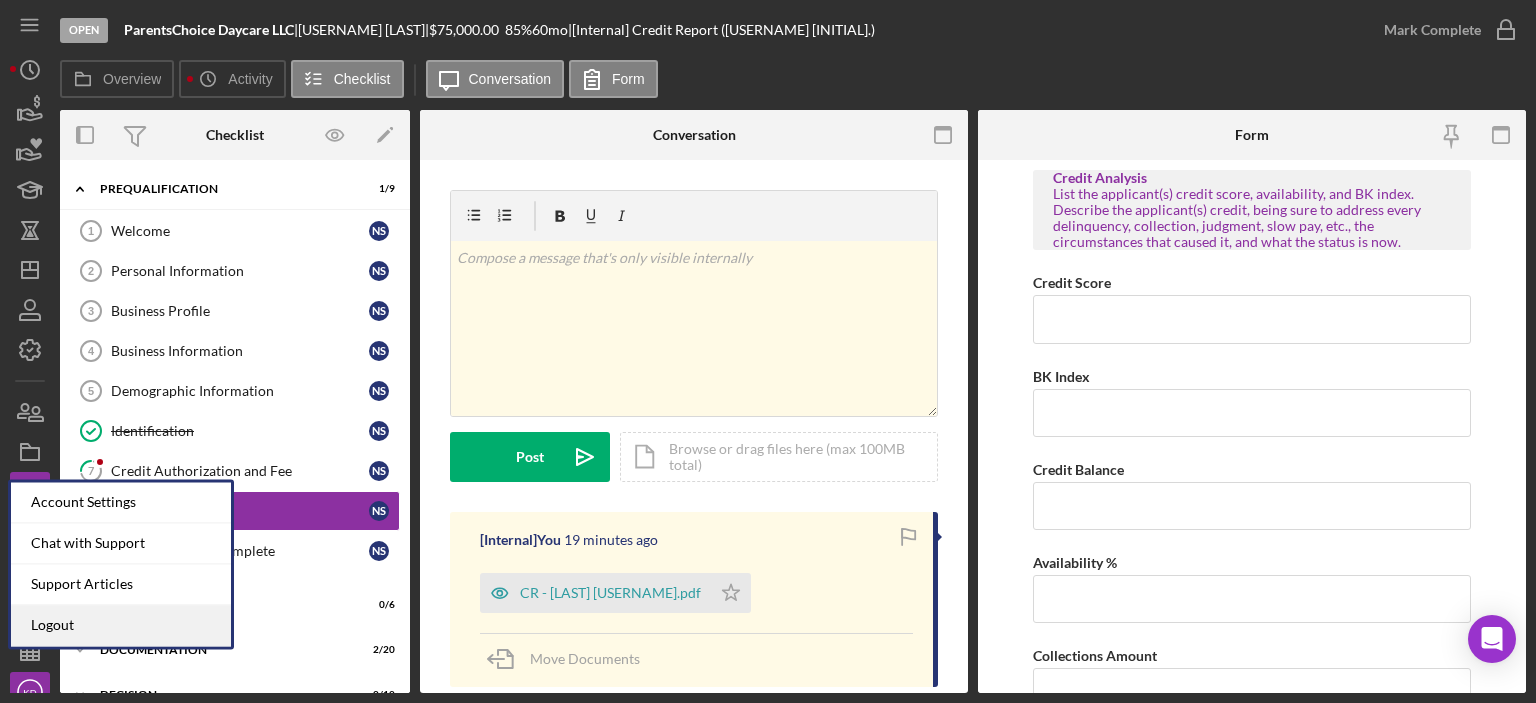 click on "Logout" at bounding box center [121, 625] 